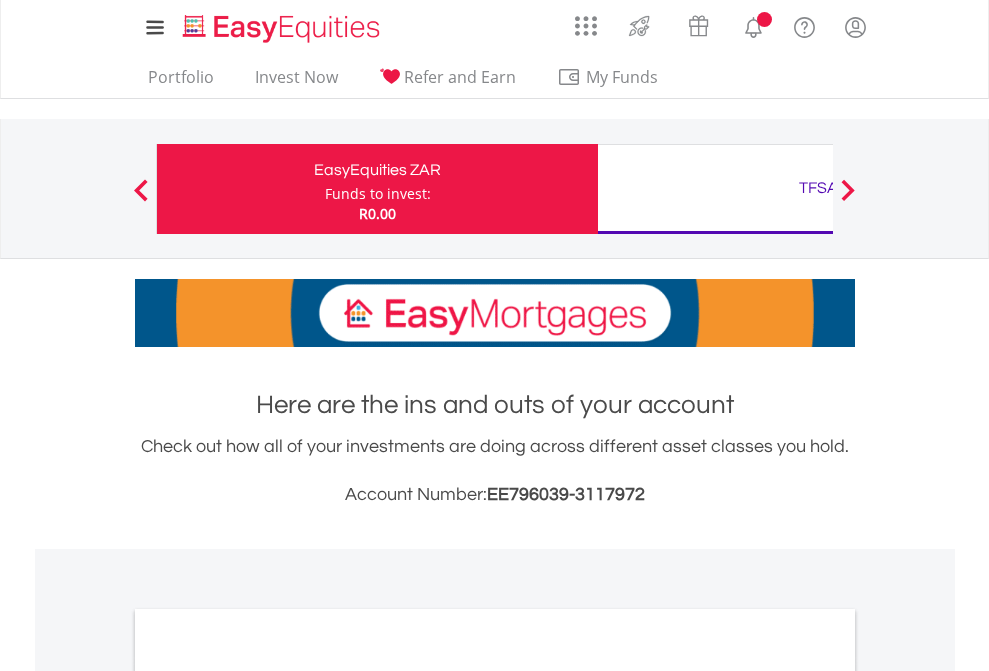 scroll, scrollTop: 0, scrollLeft: 0, axis: both 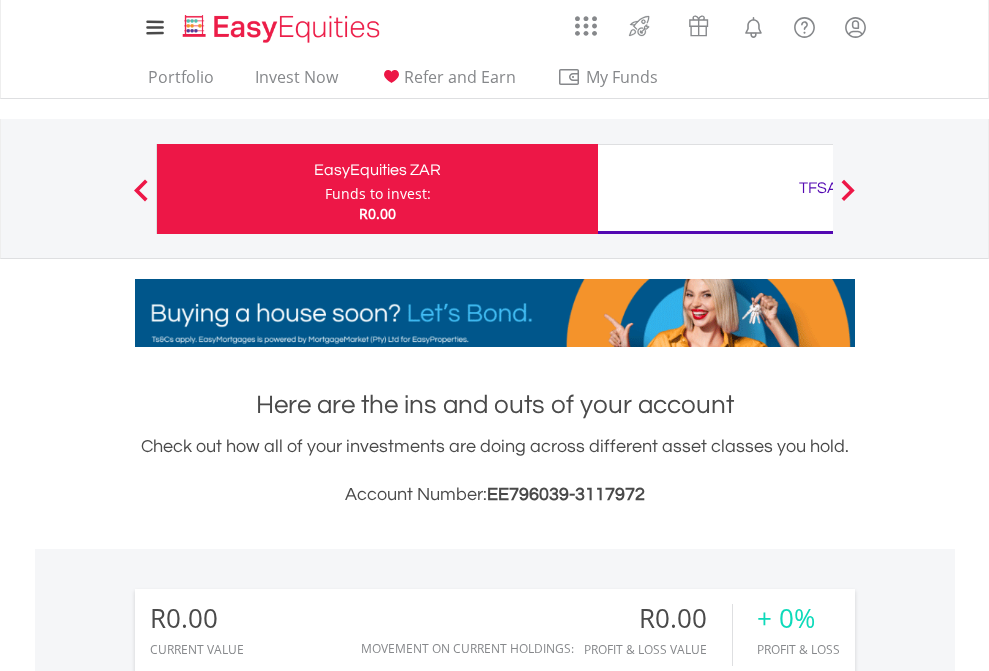 click on "Funds to invest:" at bounding box center [378, 194] 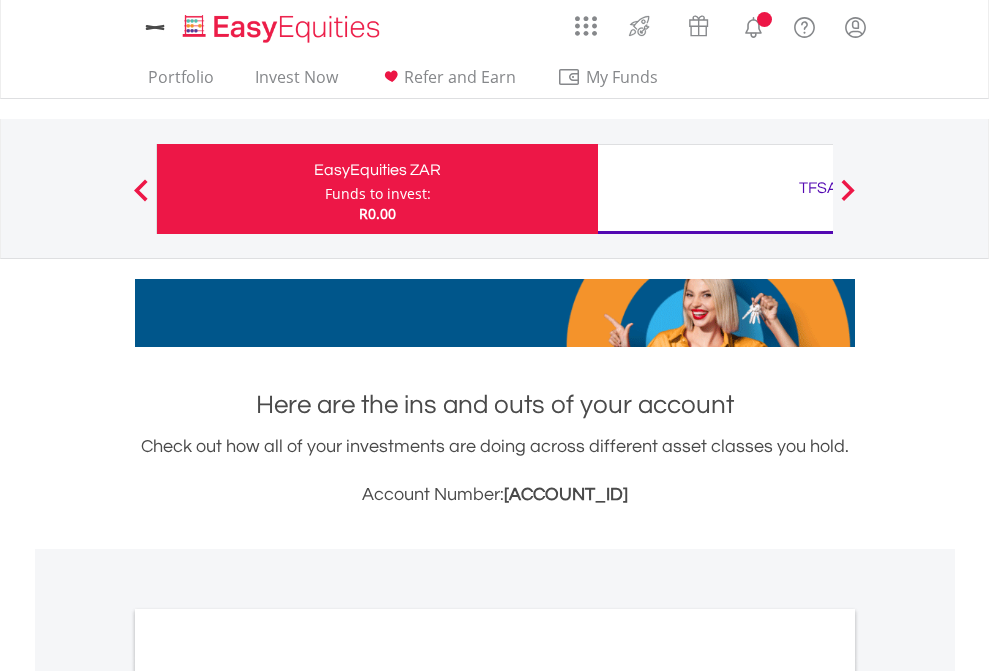 scroll, scrollTop: 0, scrollLeft: 0, axis: both 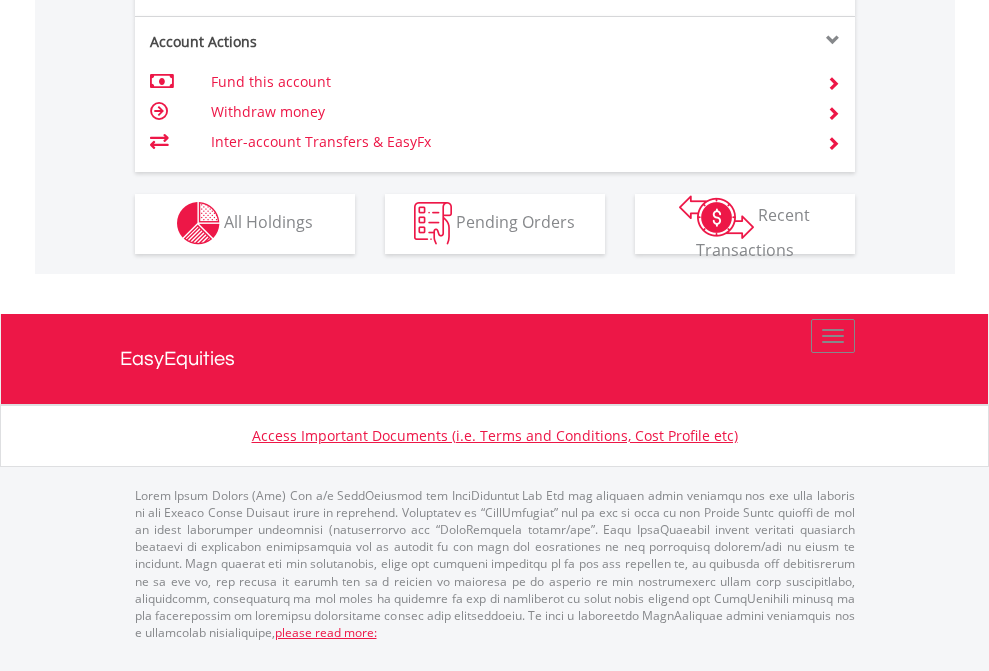click on "Investment types" at bounding box center [706, -353] 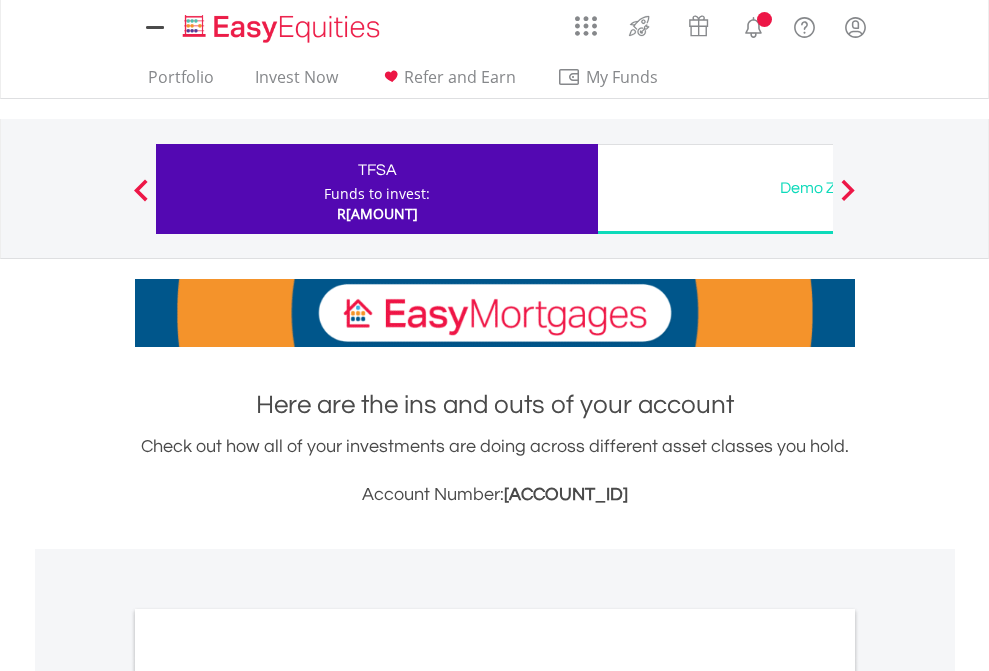 scroll, scrollTop: 0, scrollLeft: 0, axis: both 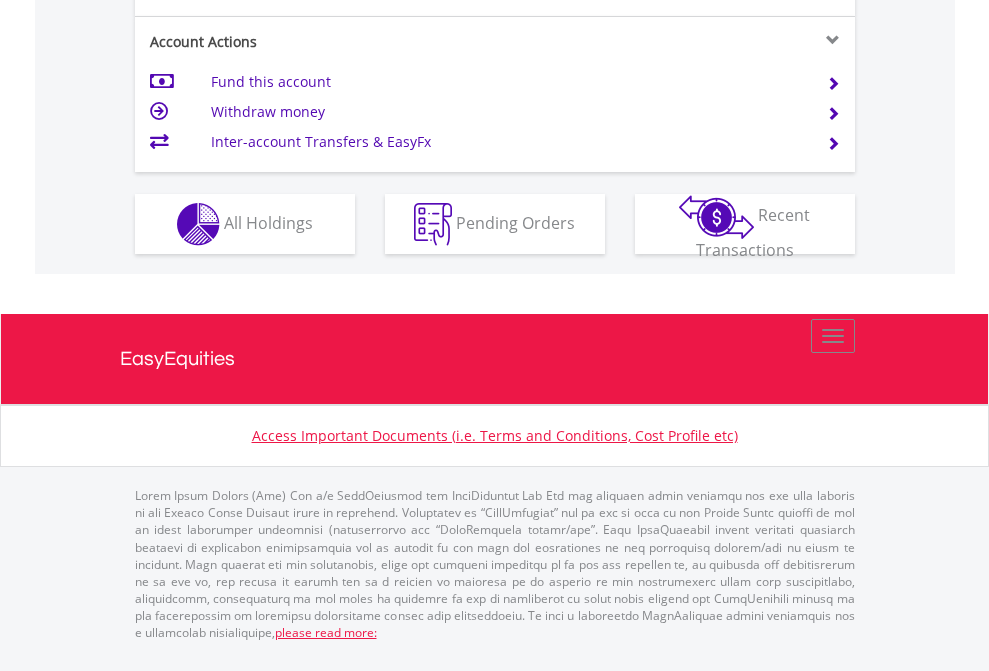 click on "Investment types" at bounding box center [706, -337] 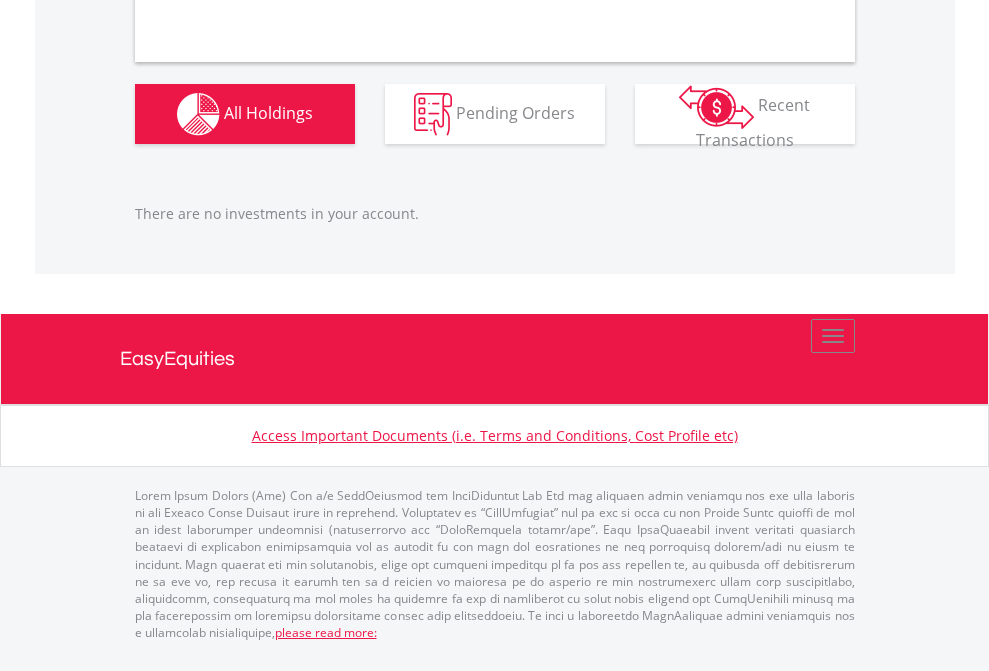 scroll, scrollTop: 1980, scrollLeft: 0, axis: vertical 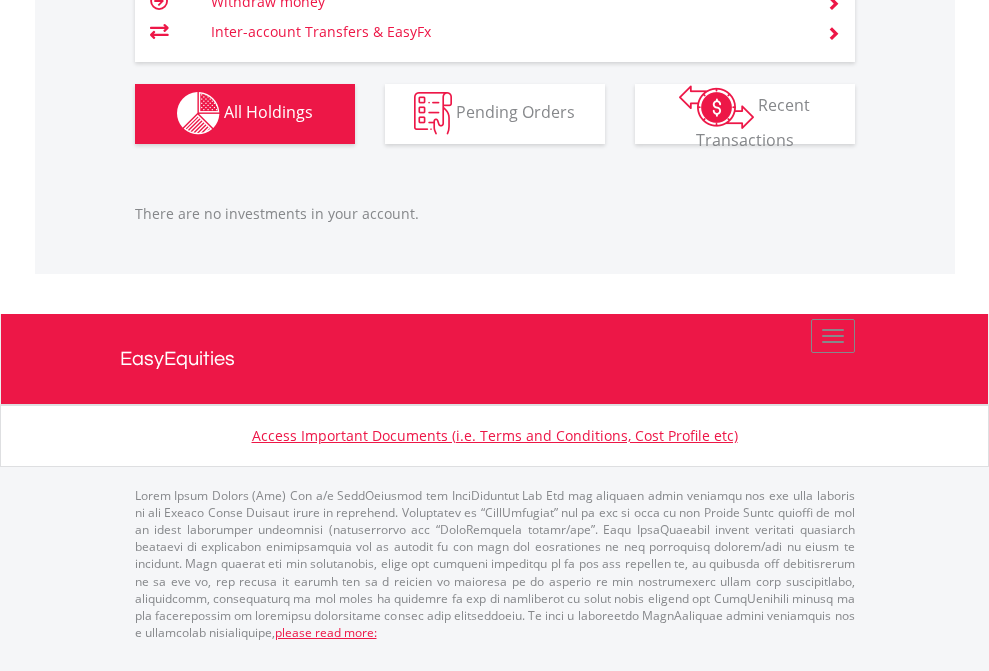 click on "TFSA" at bounding box center (818, -1142) 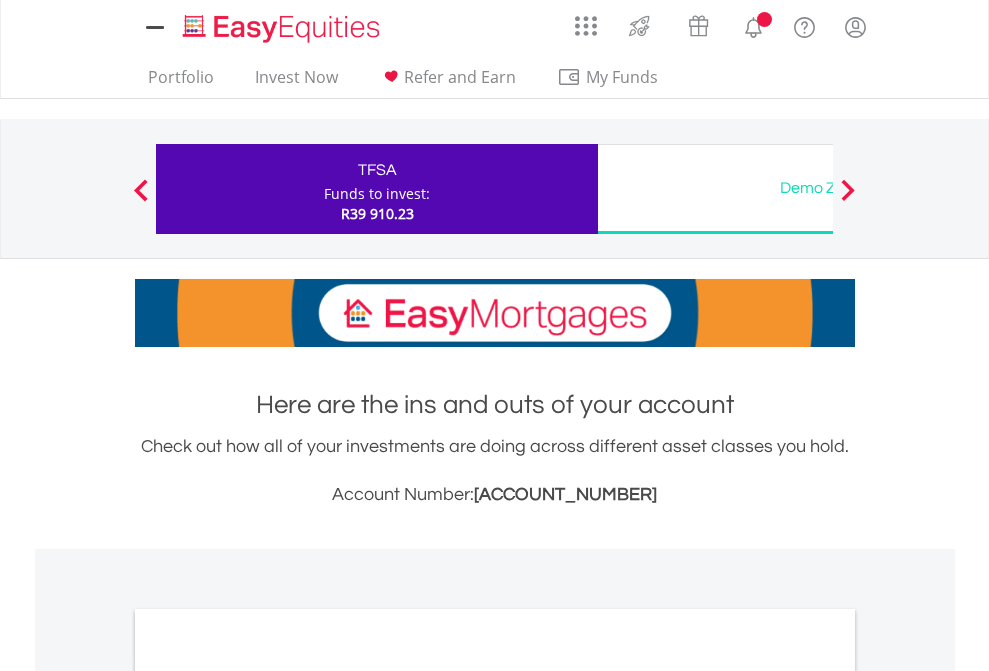 scroll, scrollTop: 0, scrollLeft: 0, axis: both 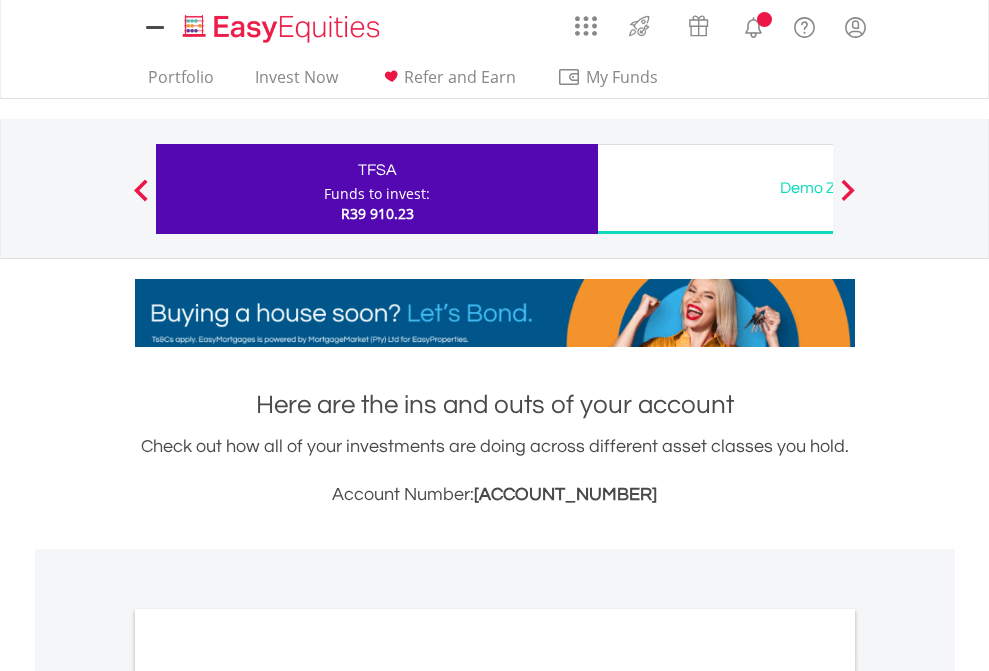 click on "All Holdings" at bounding box center [268, 1096] 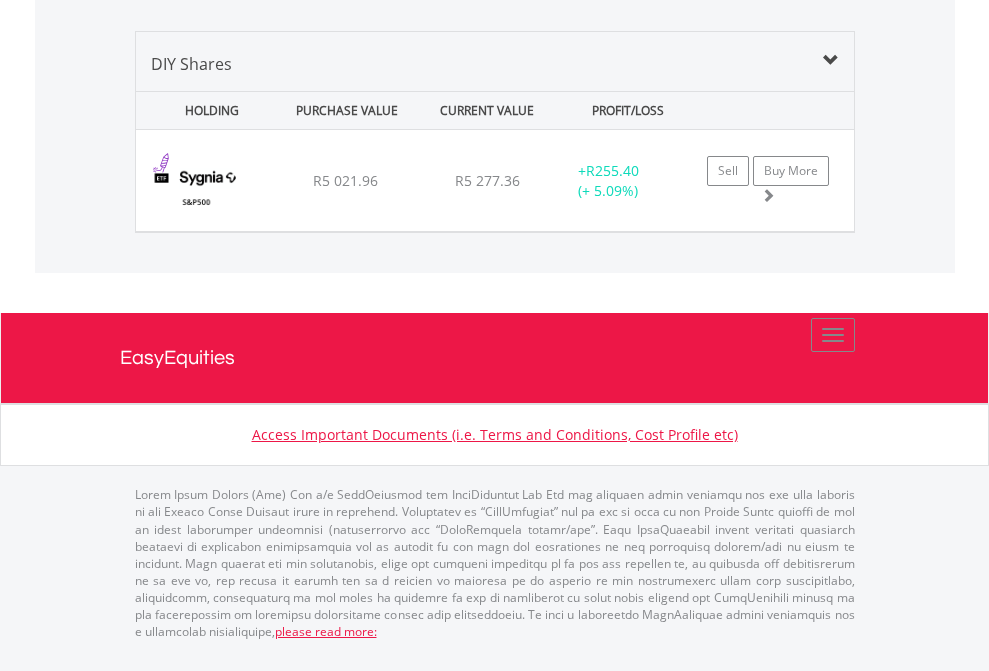 scroll, scrollTop: 2305, scrollLeft: 0, axis: vertical 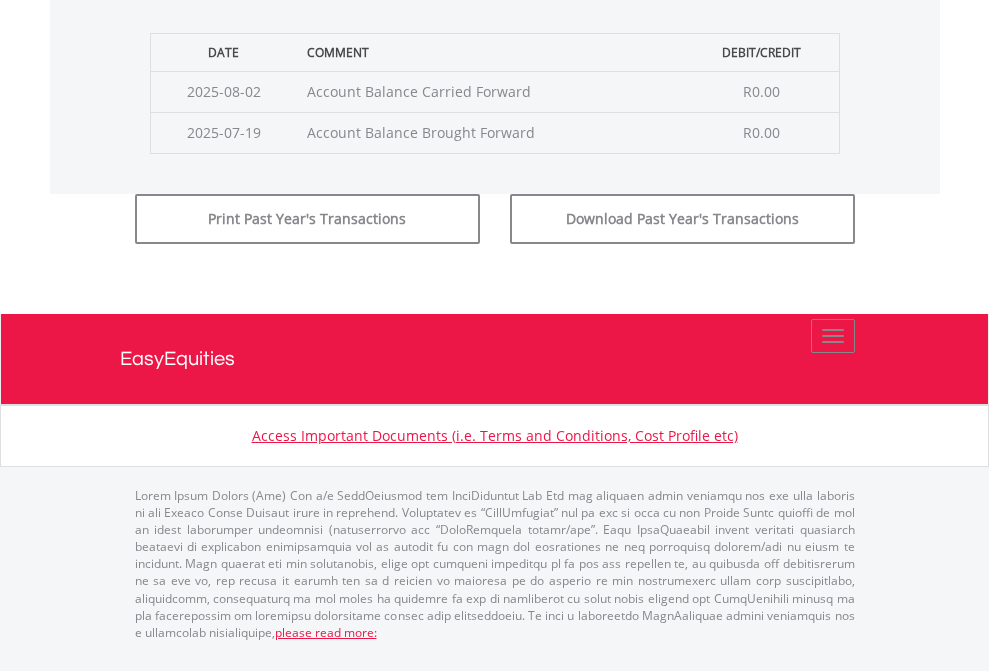 click on "Submit" at bounding box center [714, -183] 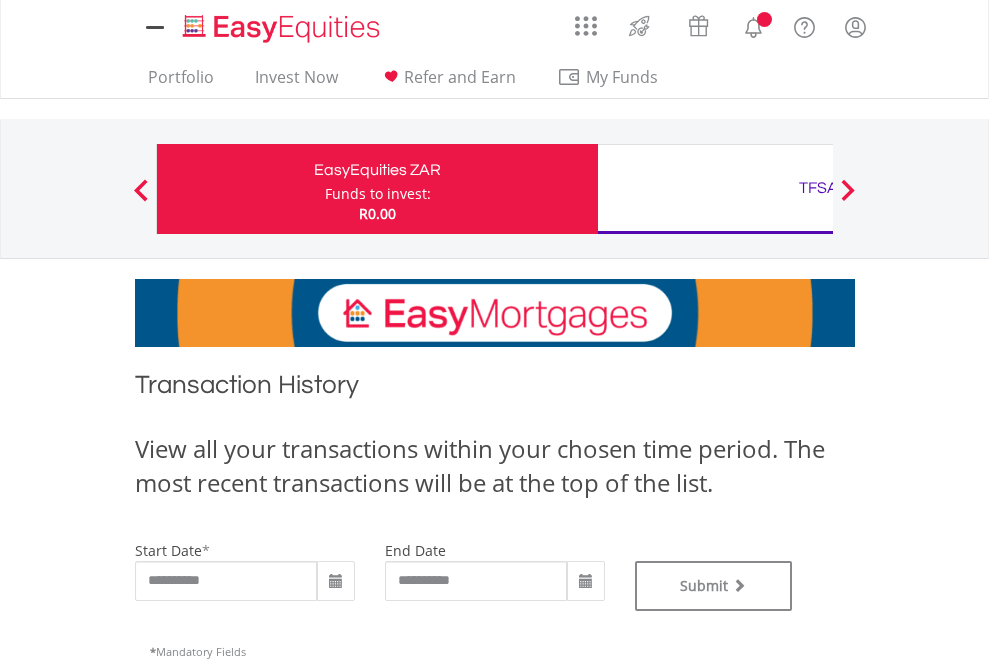 scroll, scrollTop: 0, scrollLeft: 0, axis: both 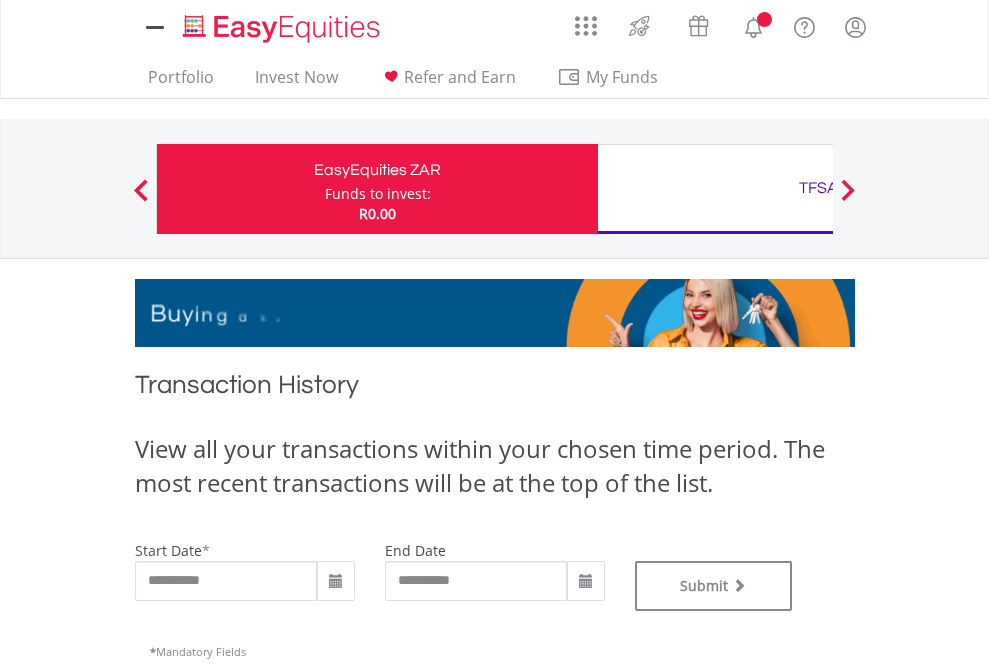 click on "TFSA" at bounding box center [818, 188] 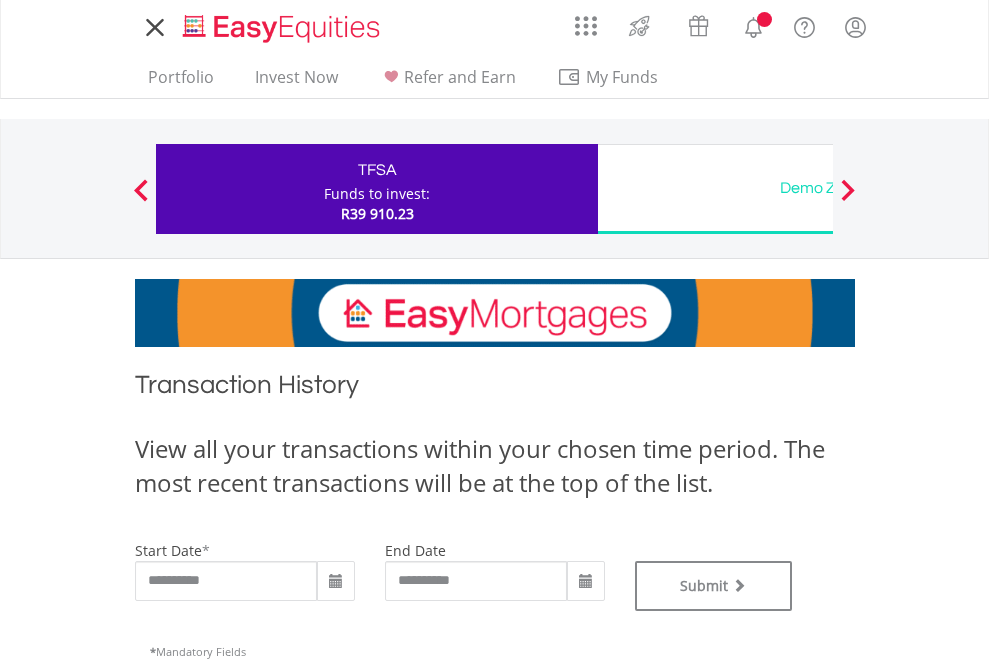 scroll, scrollTop: 0, scrollLeft: 0, axis: both 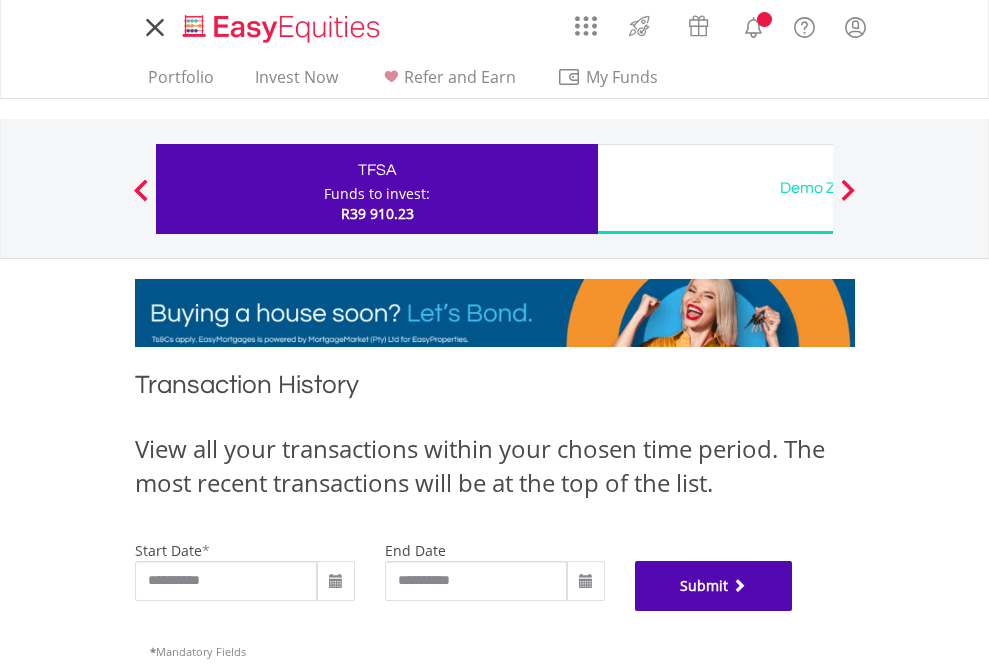 click on "Submit" at bounding box center [714, 586] 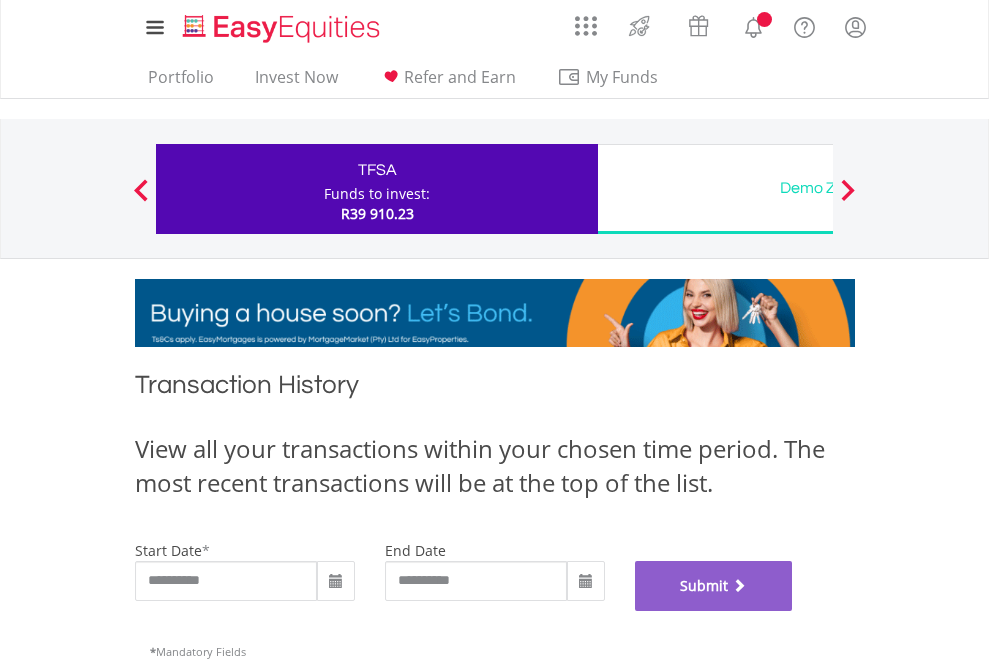 scroll, scrollTop: 811, scrollLeft: 0, axis: vertical 